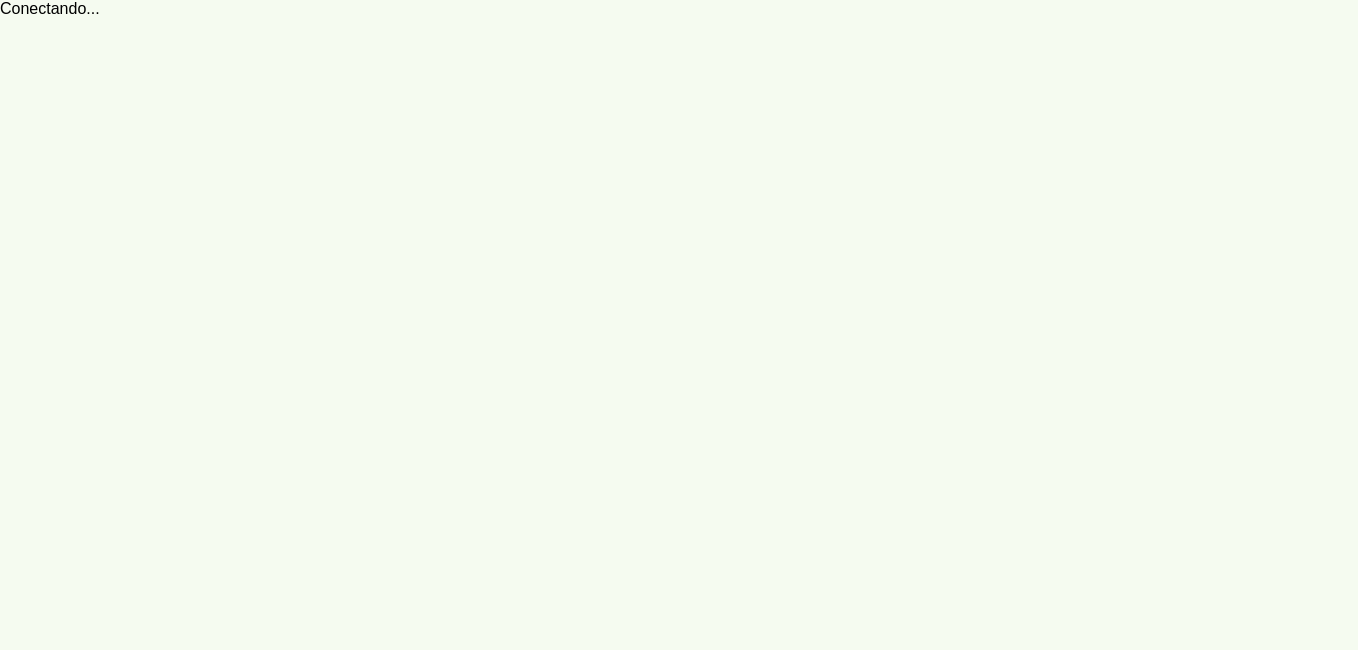 scroll, scrollTop: 0, scrollLeft: 0, axis: both 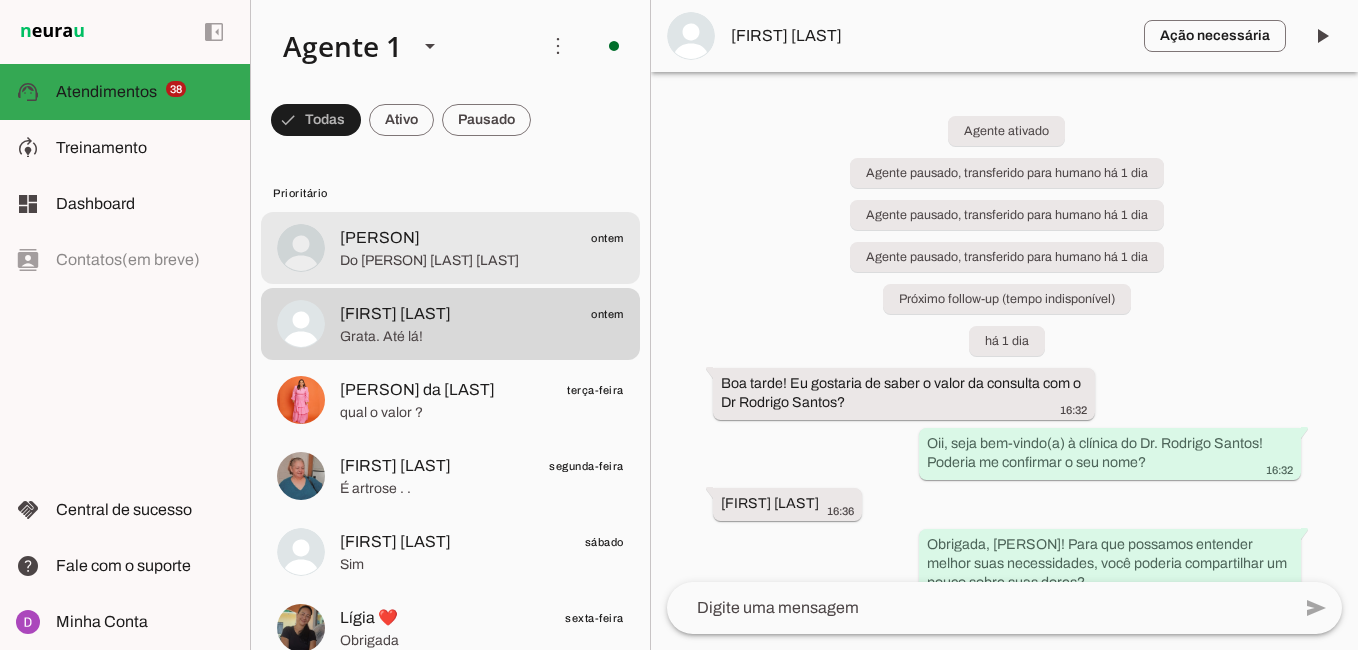 click on "Do [PERSON] [LAST] [LAST]" 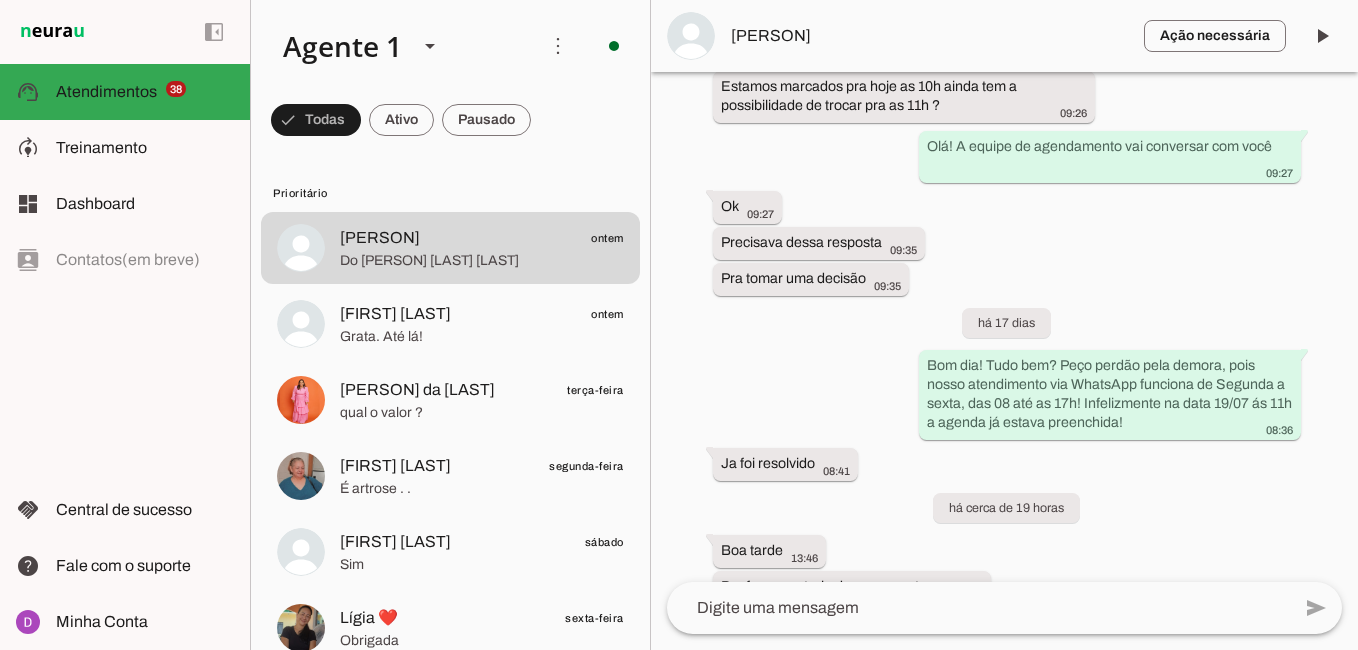 scroll, scrollTop: 2406, scrollLeft: 0, axis: vertical 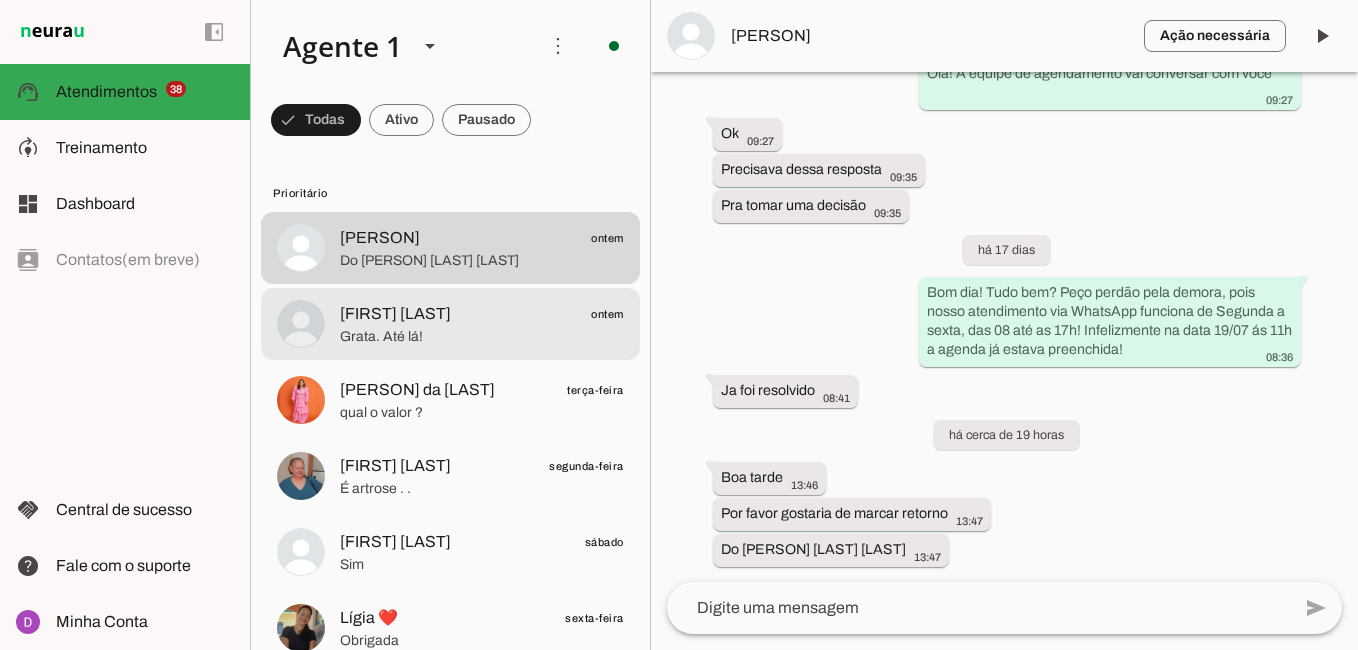 click on "[PERSON] [LAST]
ontem" 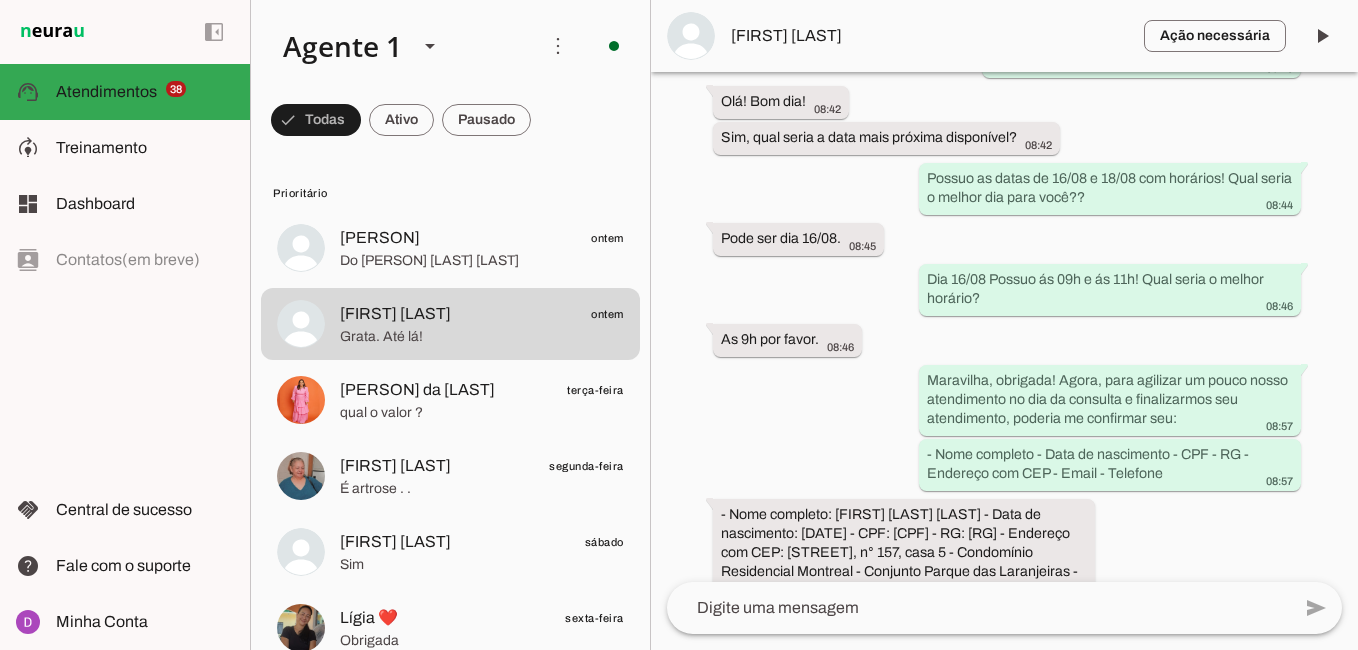 scroll, scrollTop: 1866, scrollLeft: 0, axis: vertical 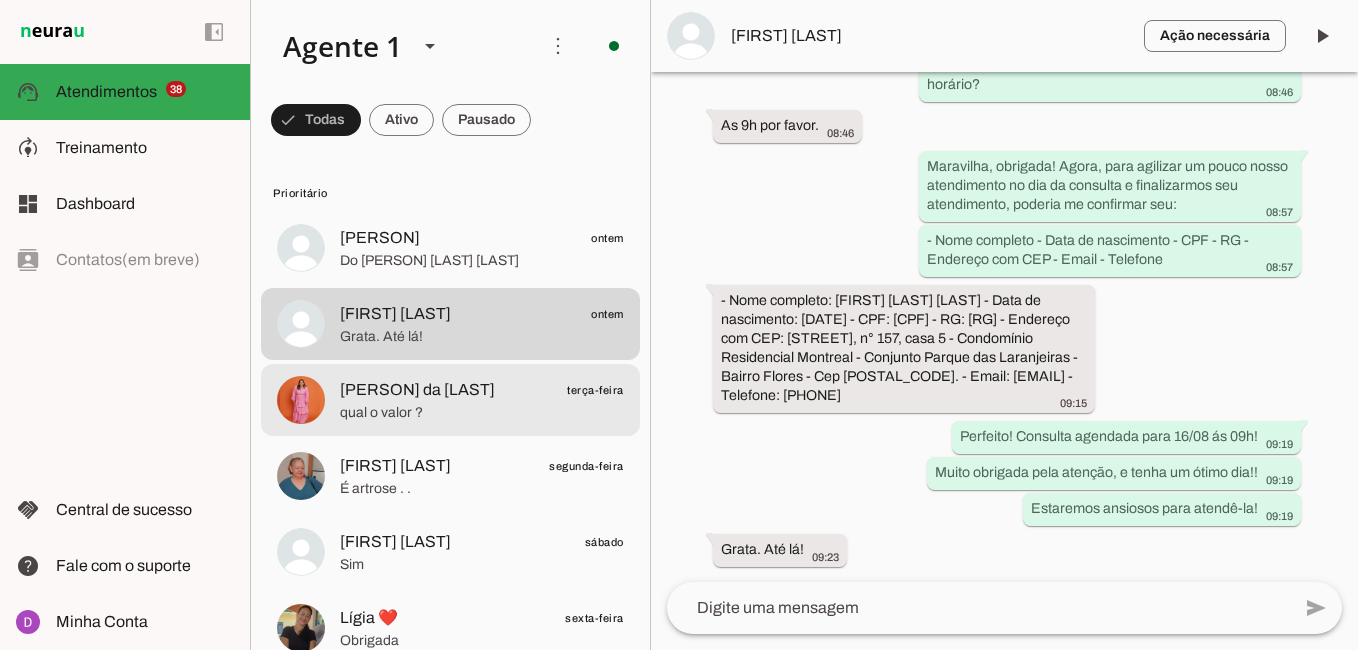 click on "[PERSON] da [LAST]" 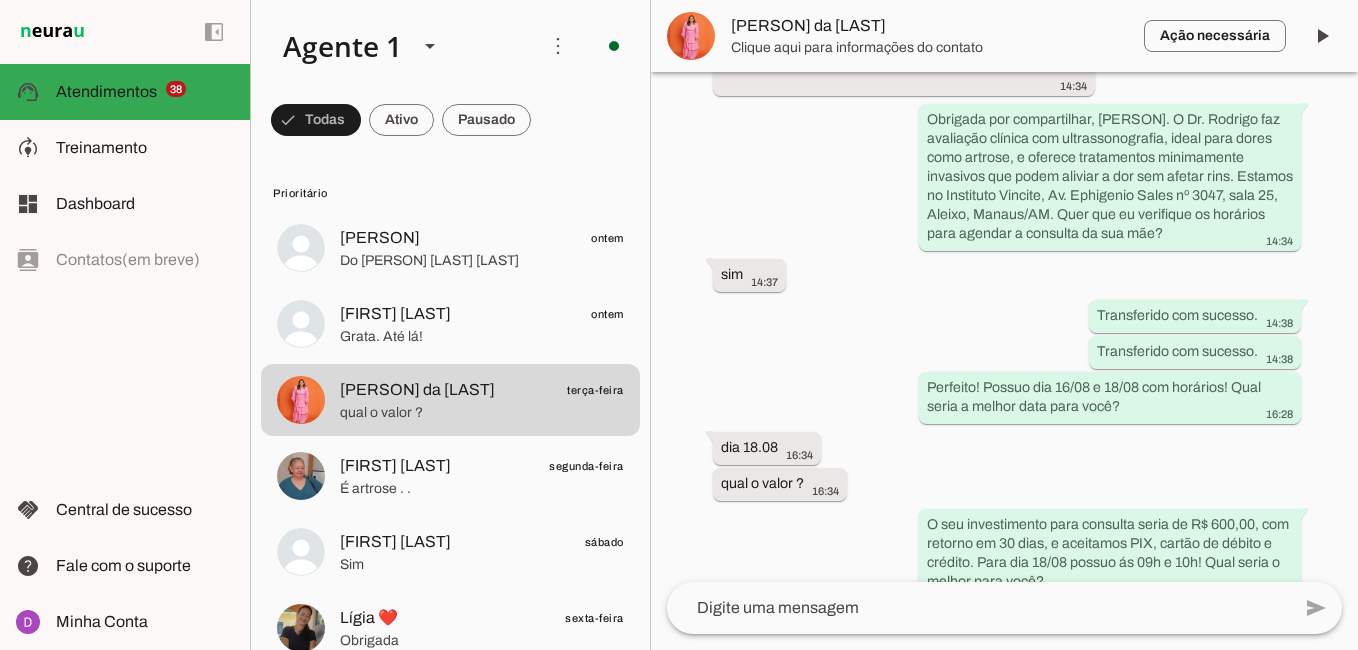 scroll, scrollTop: 1853, scrollLeft: 0, axis: vertical 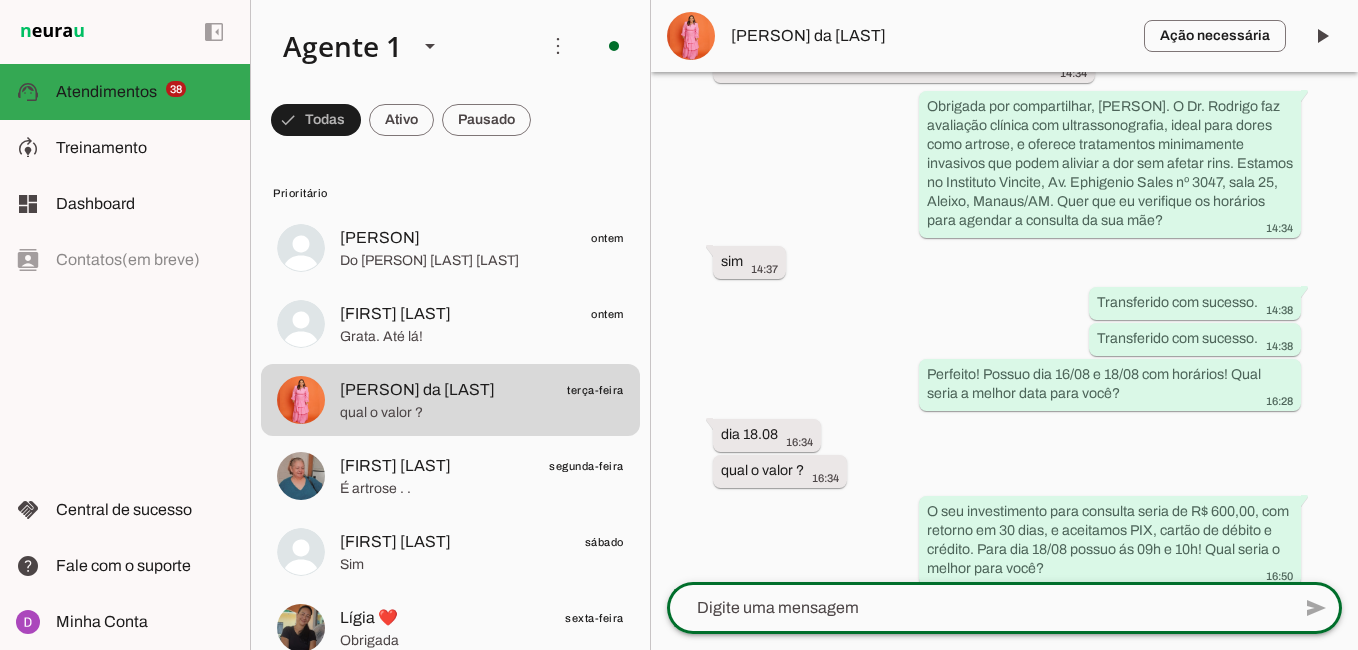 click 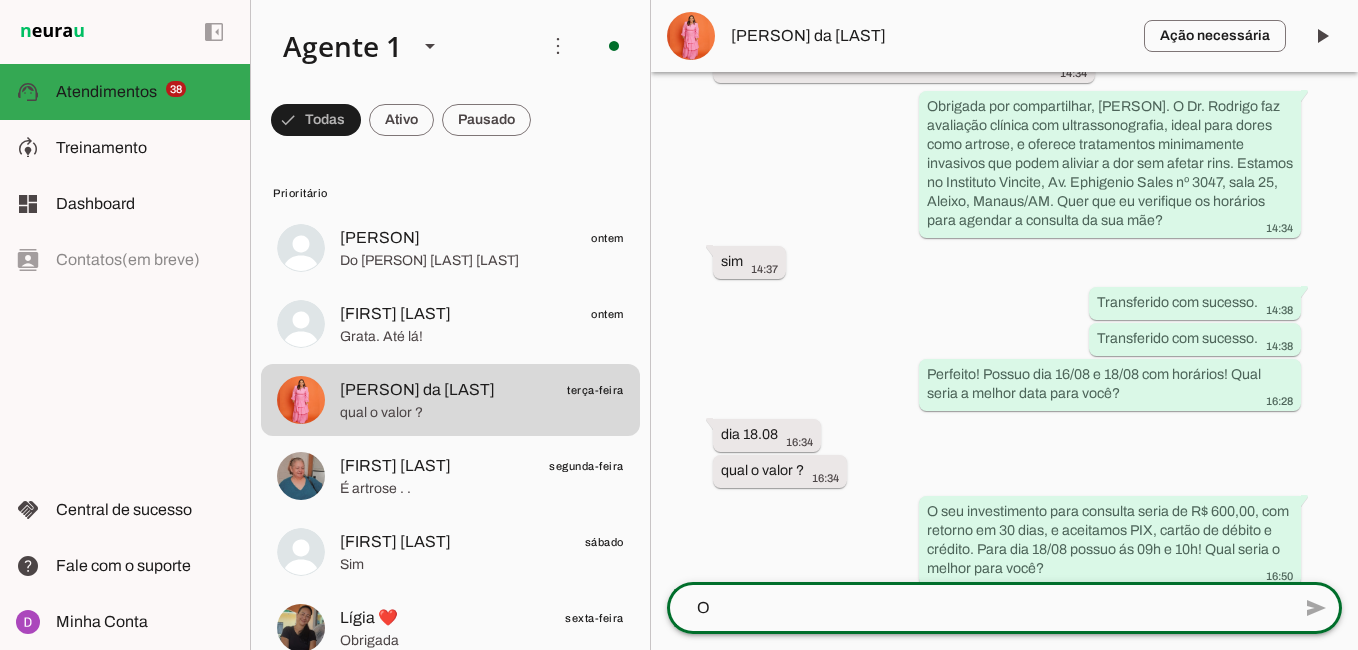 scroll, scrollTop: 0, scrollLeft: 0, axis: both 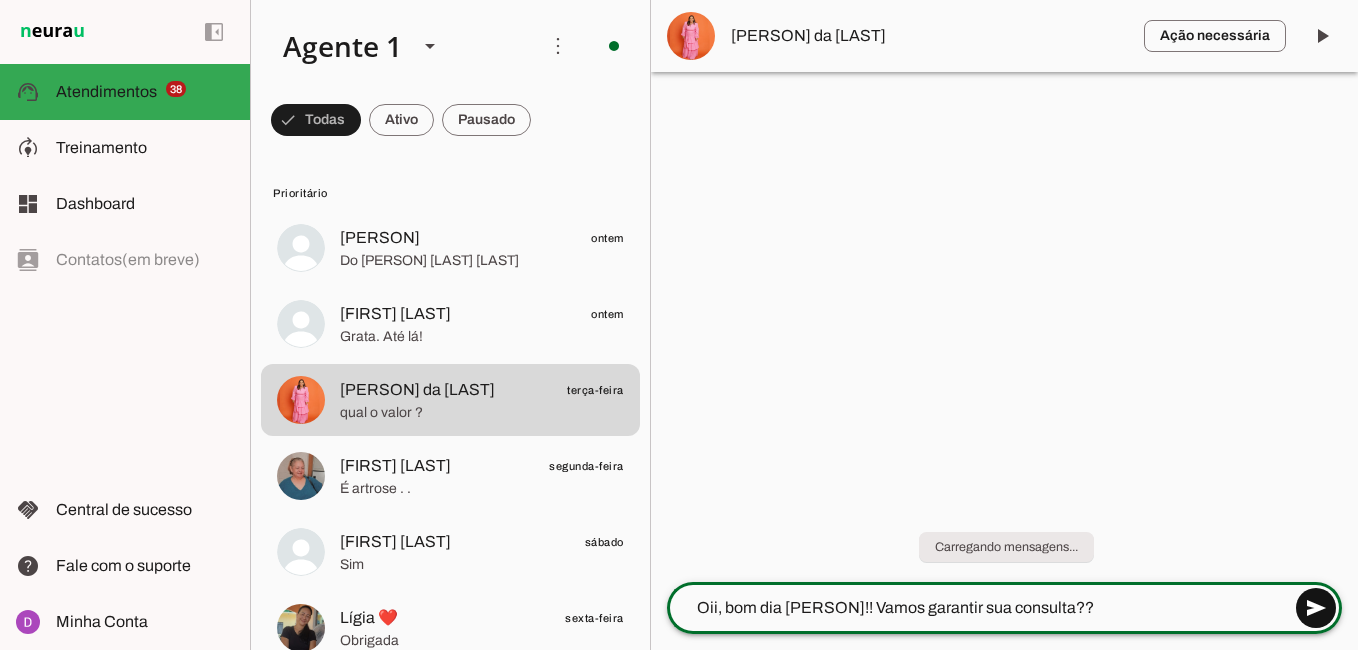 type on "Oii, bom dia [PERSON]!! Vamos garantir sua consulta??" 